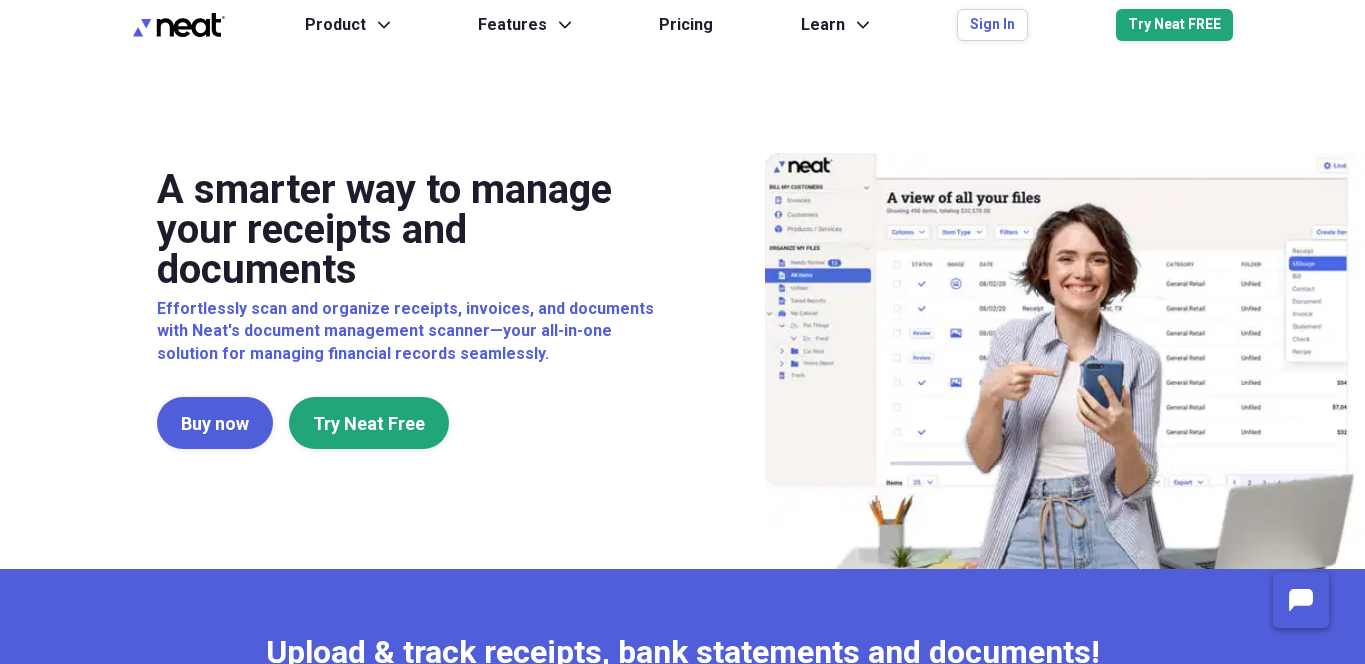 scroll, scrollTop: 0, scrollLeft: 0, axis: both 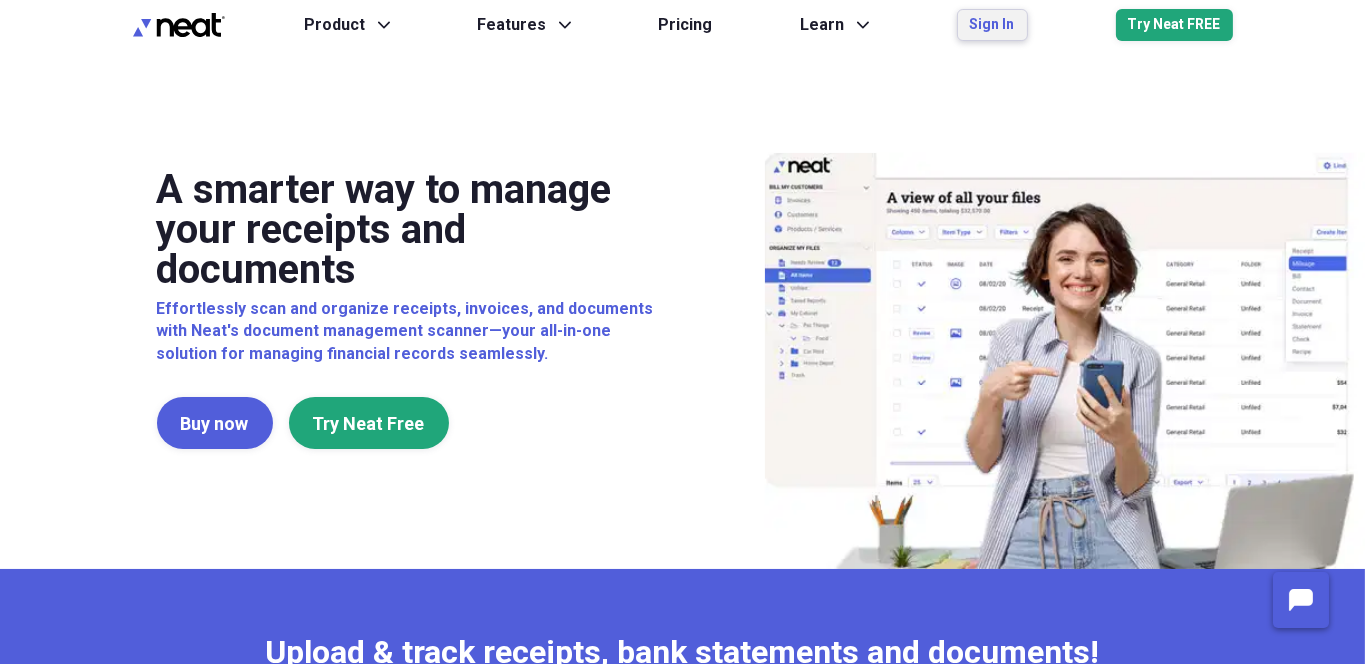 click on "Sign In" at bounding box center [992, 25] 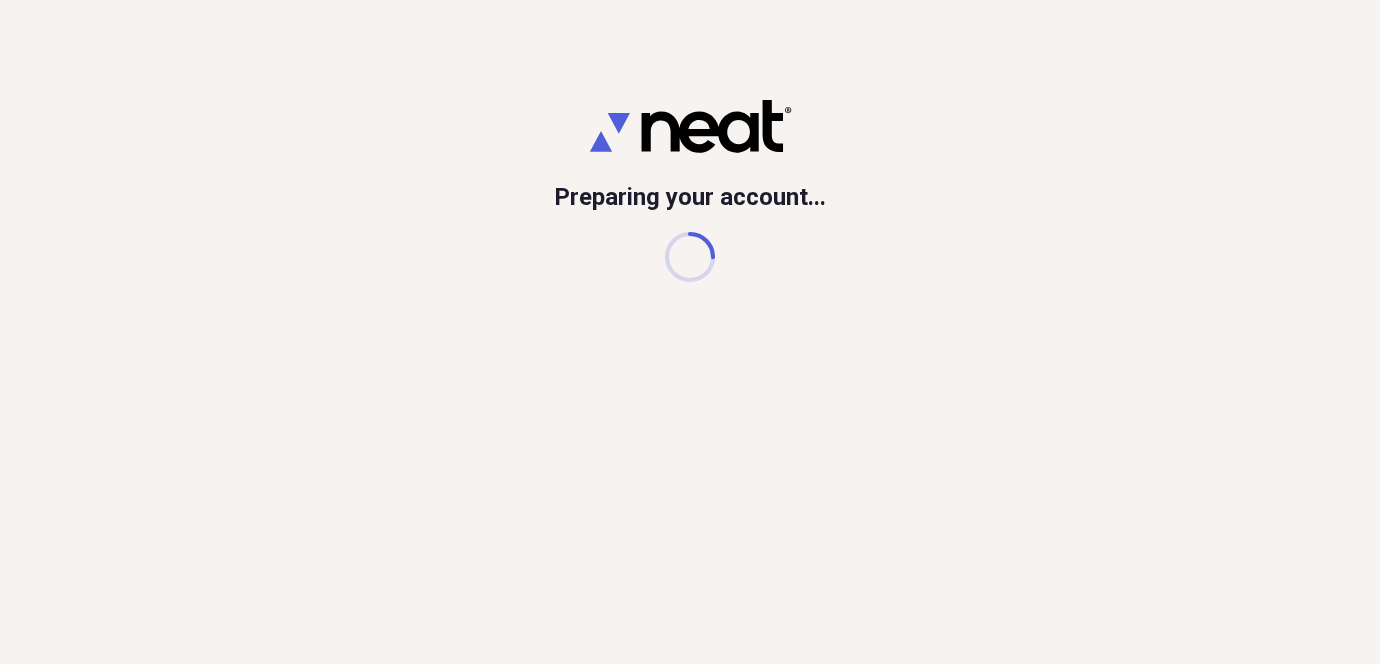 scroll, scrollTop: 0, scrollLeft: 0, axis: both 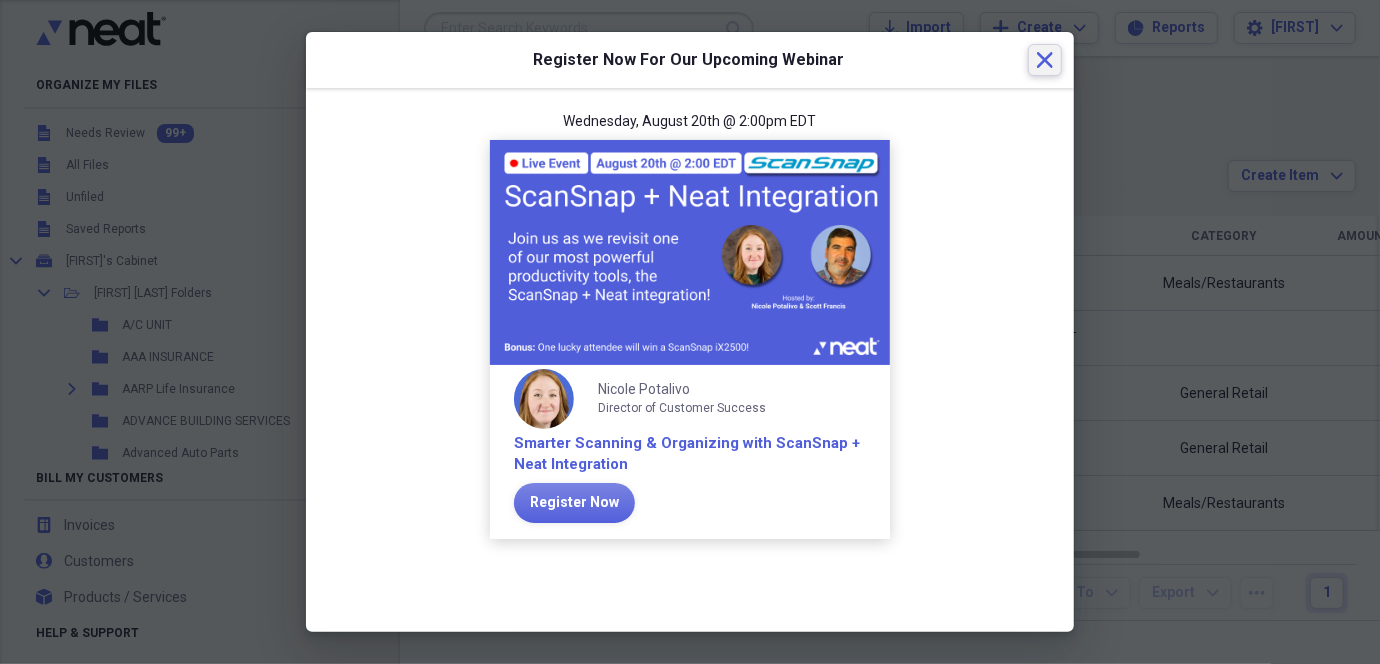click on "Close" 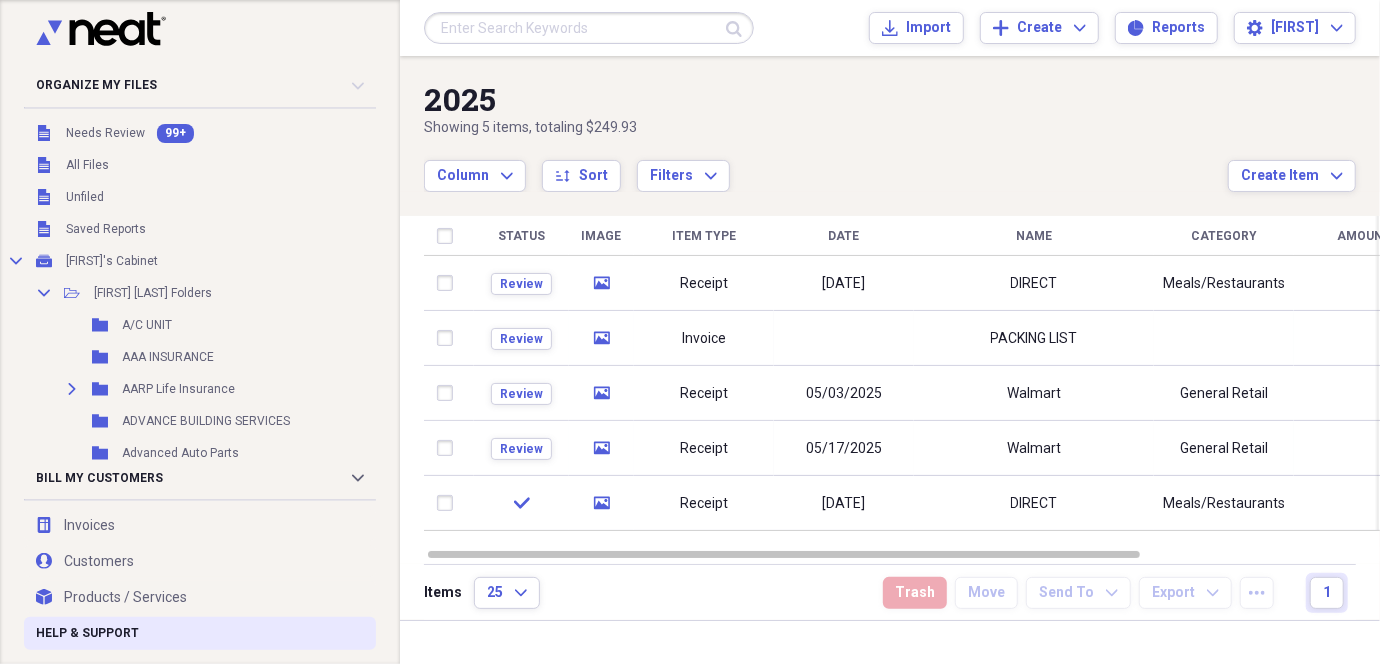 click on "Help & Support" at bounding box center (87, 633) 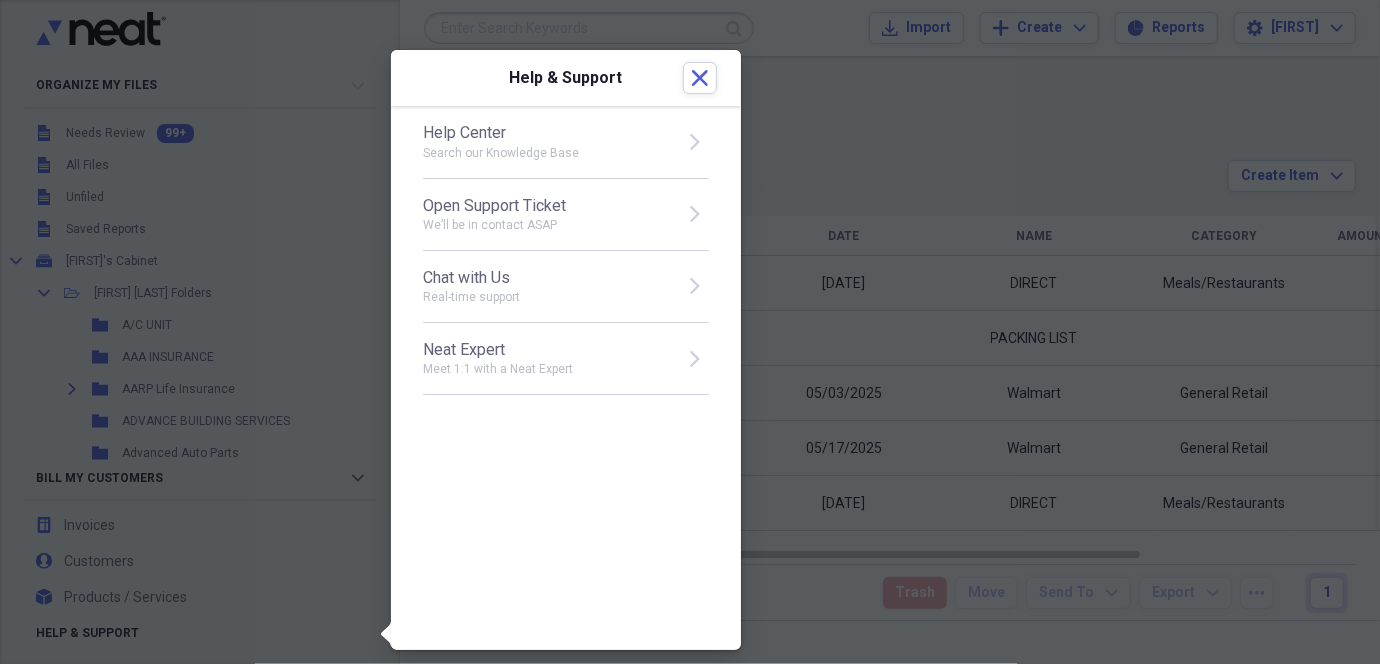 click on "Help Center Search our Knowledge Base open" at bounding box center [566, 142] 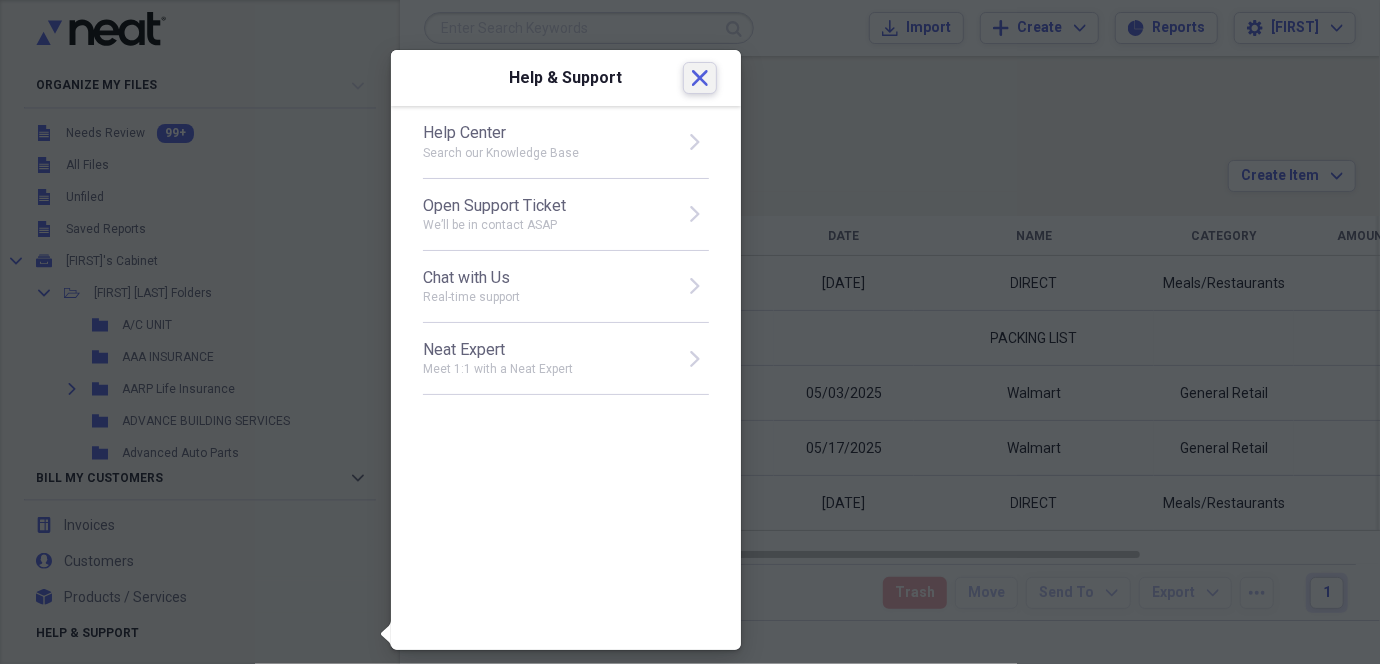 click on "Close" 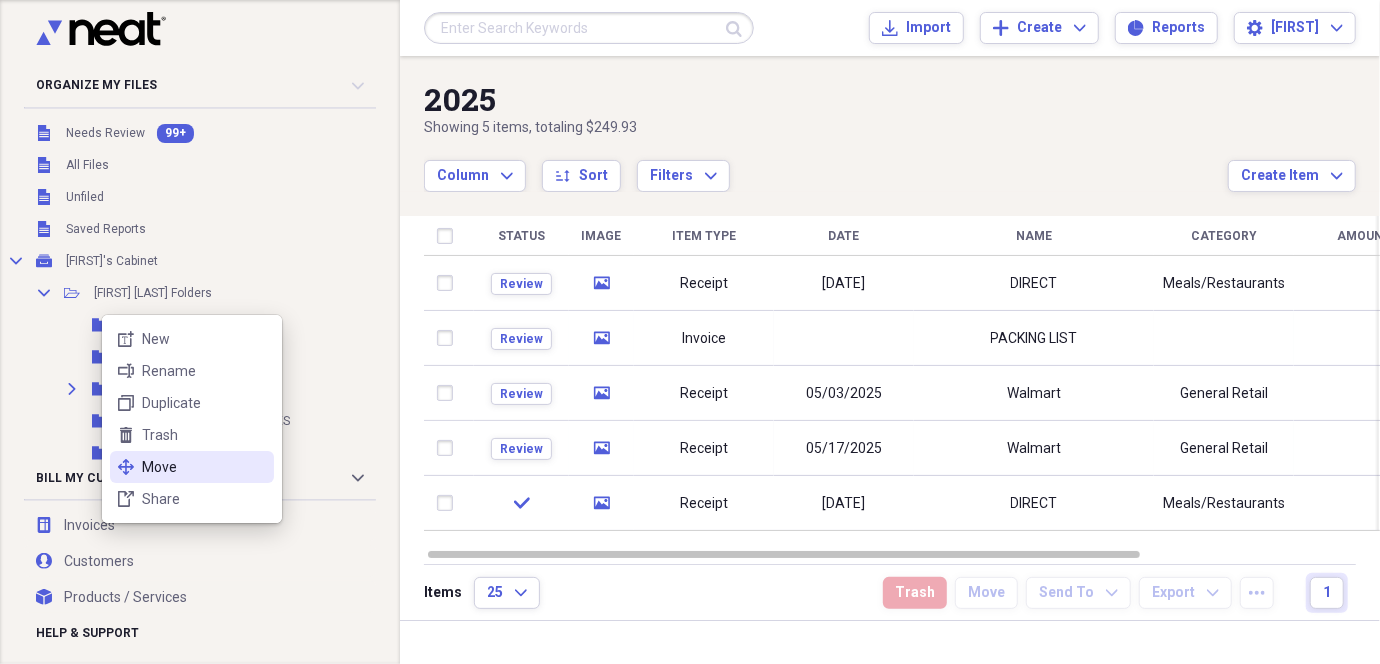 click on "Move" at bounding box center [204, 467] 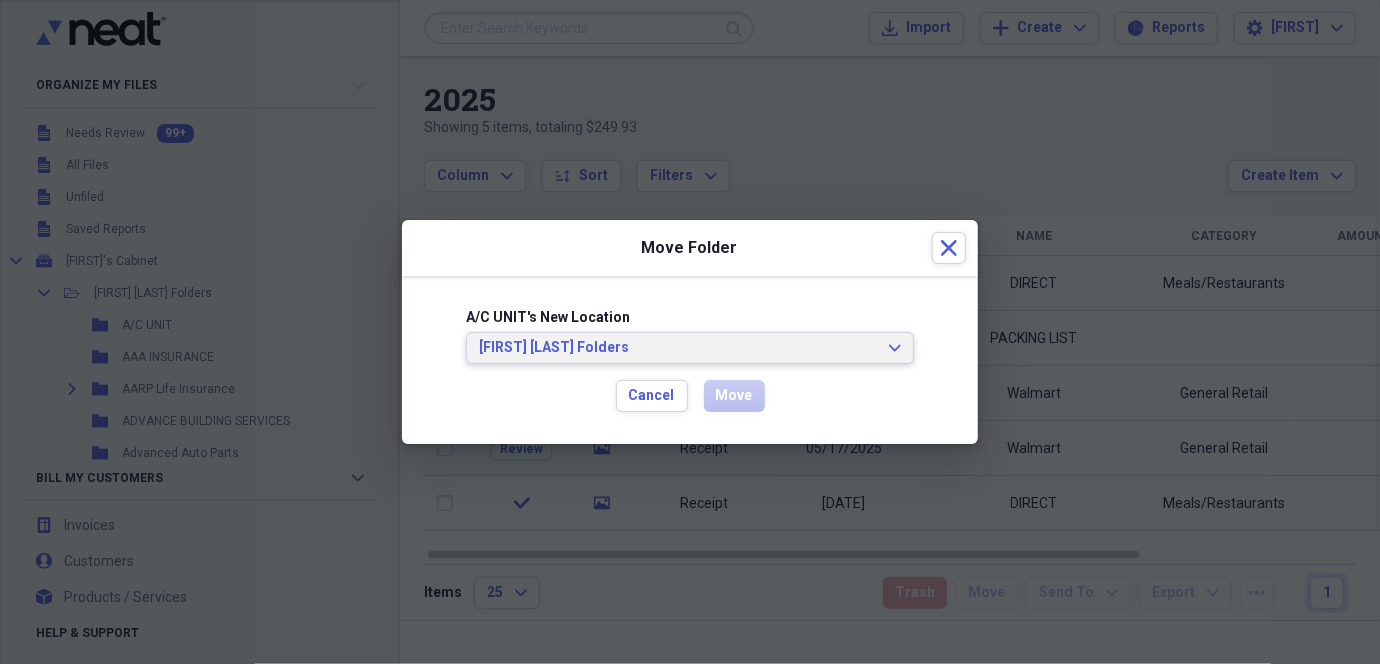 click on "Expand" 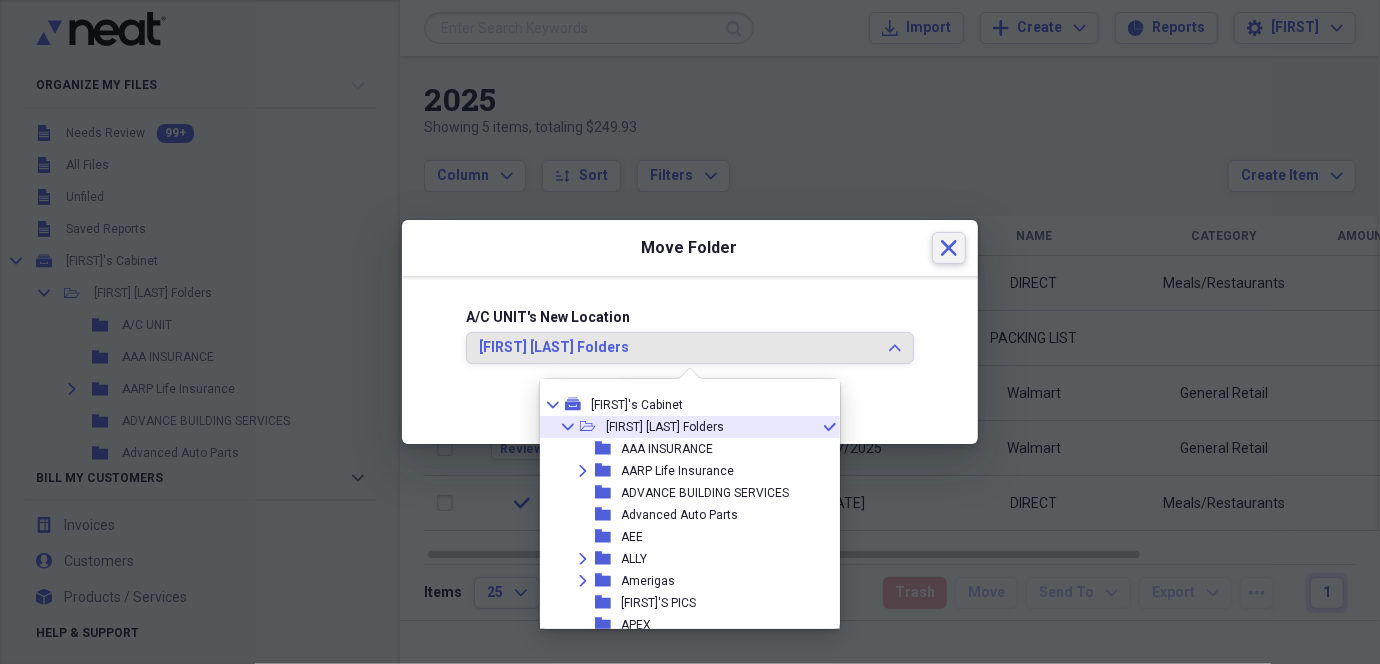 drag, startPoint x: 891, startPoint y: 348, endPoint x: 945, endPoint y: 246, distance: 115.41231 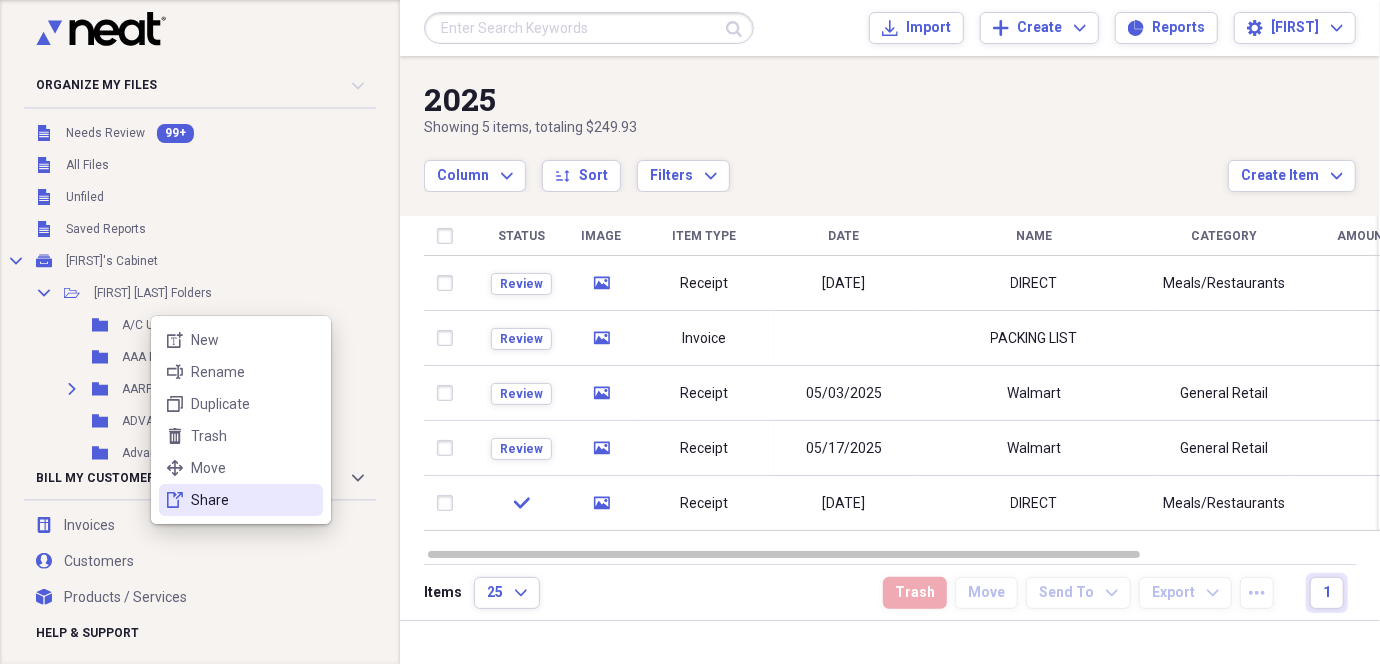 click on "share-file Share" at bounding box center (241, 500) 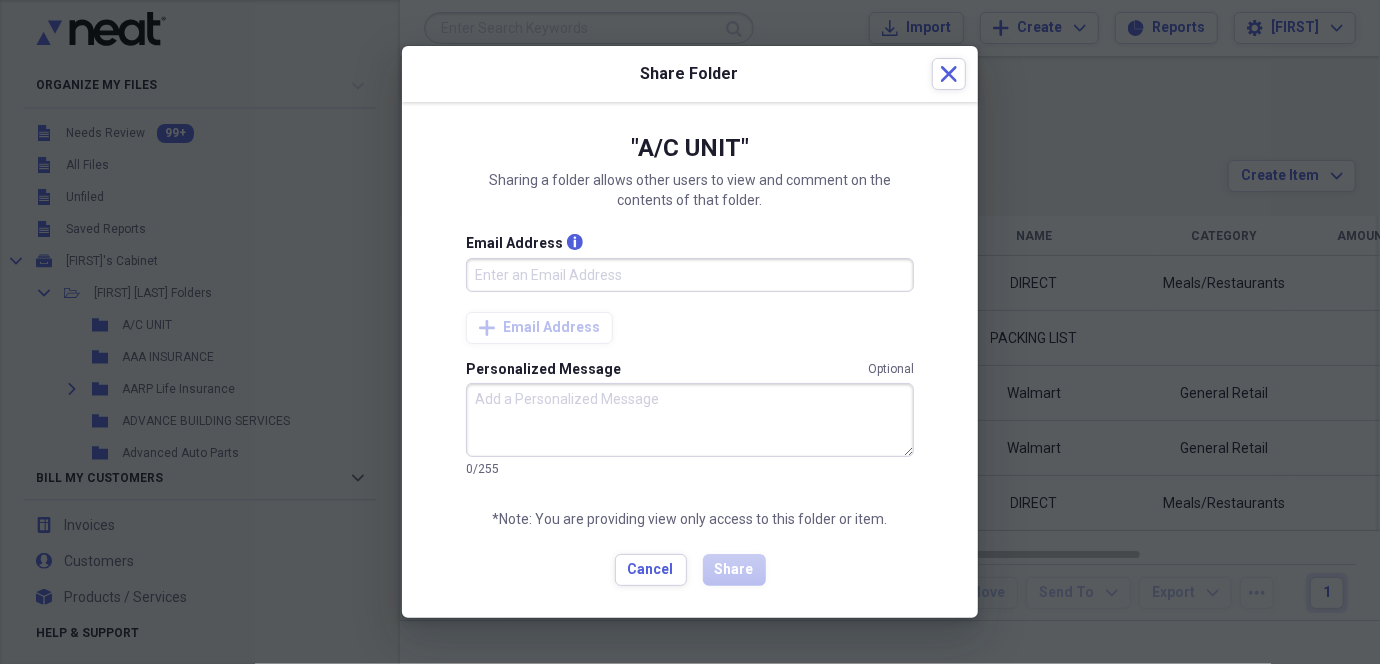 click on "Email Address info" at bounding box center [690, 275] 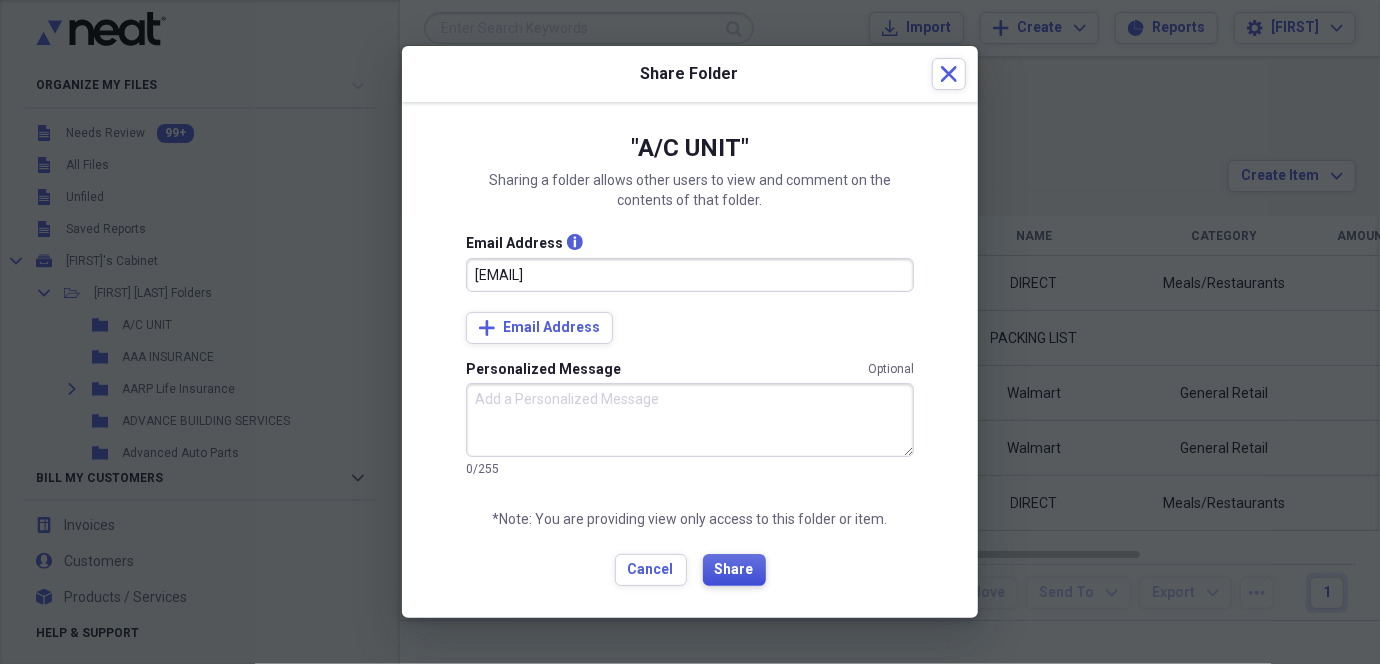 type on "[EMAIL]" 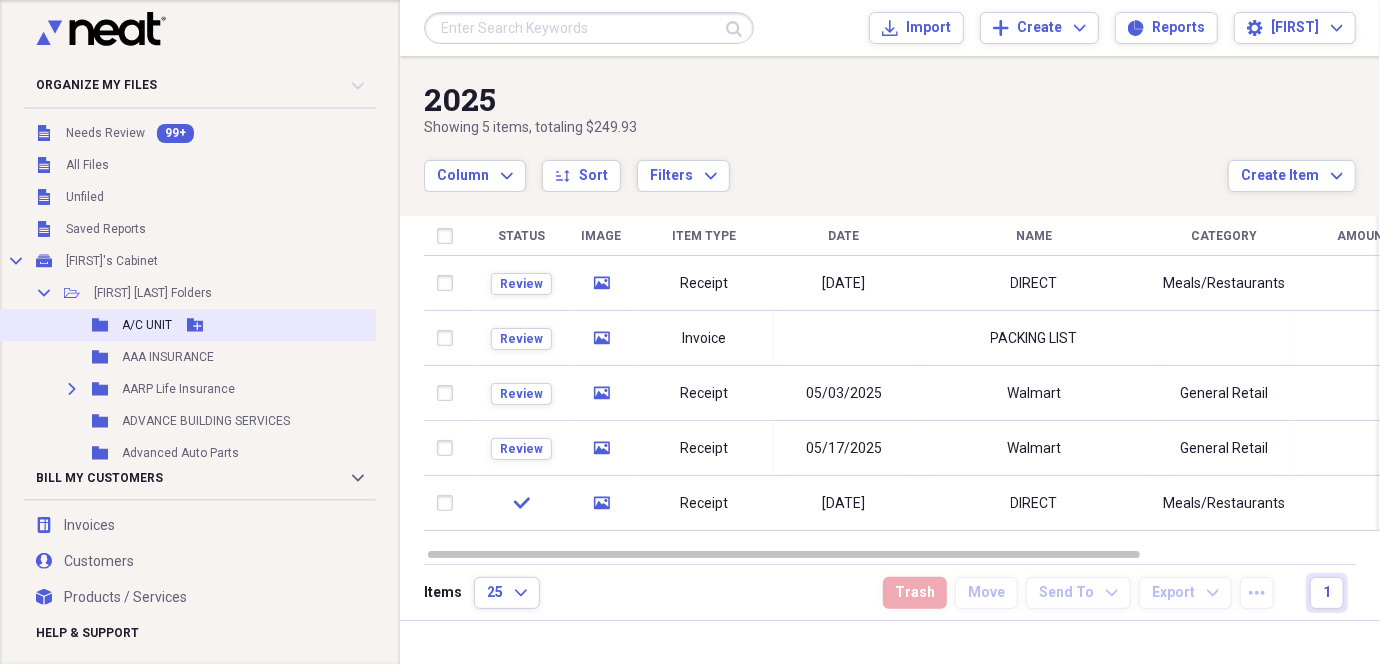 click on "Folder A/C UNIT Add Folder" at bounding box center (241, 325) 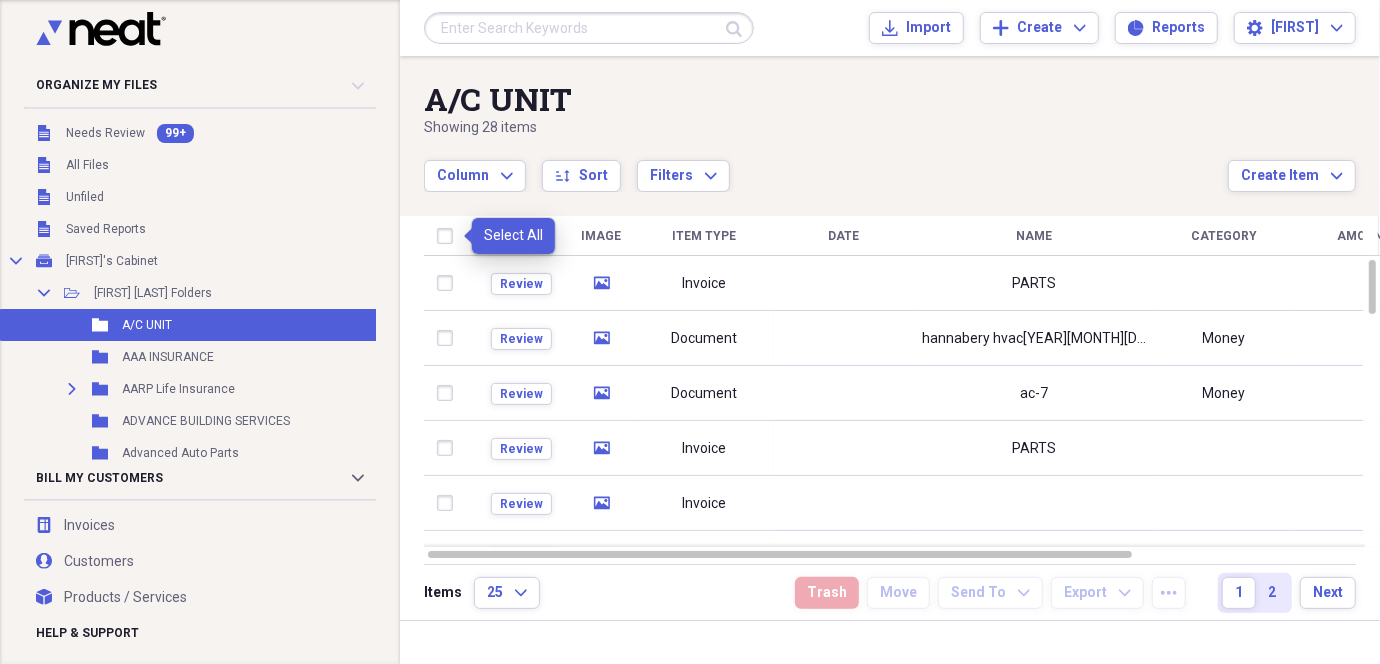click at bounding box center [449, 236] 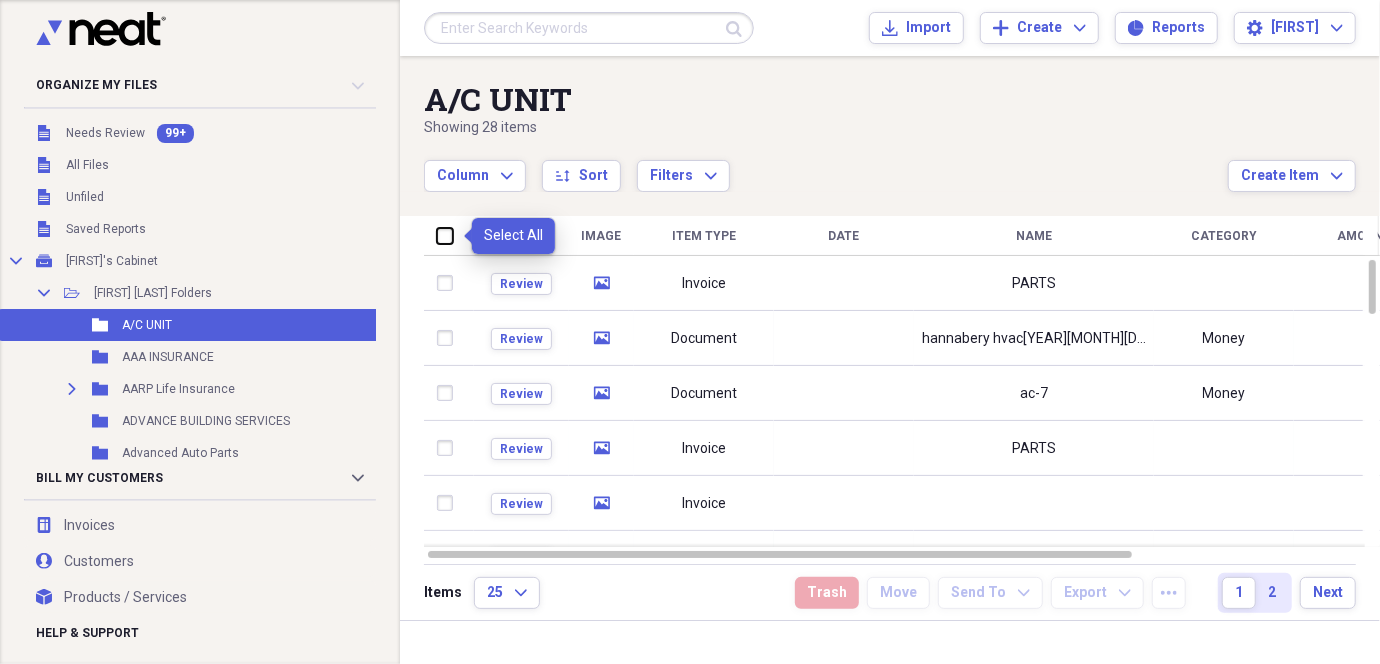 click at bounding box center (437, 235) 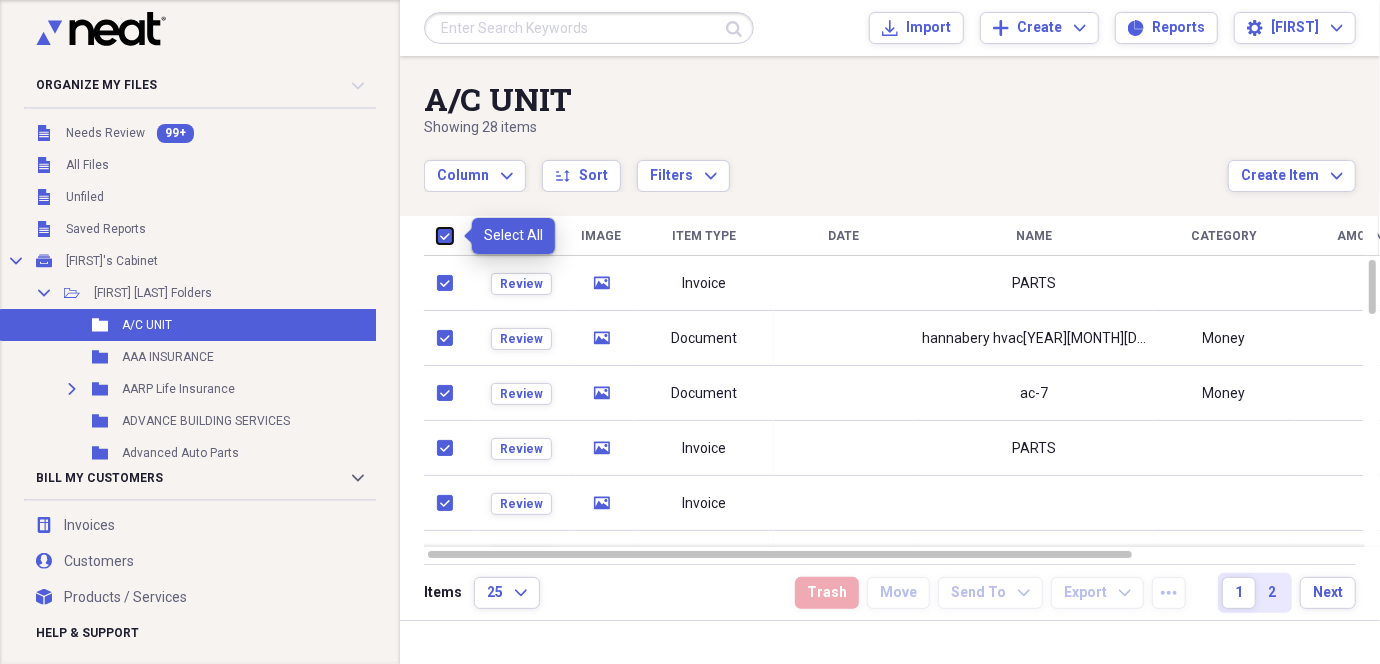 checkbox on "true" 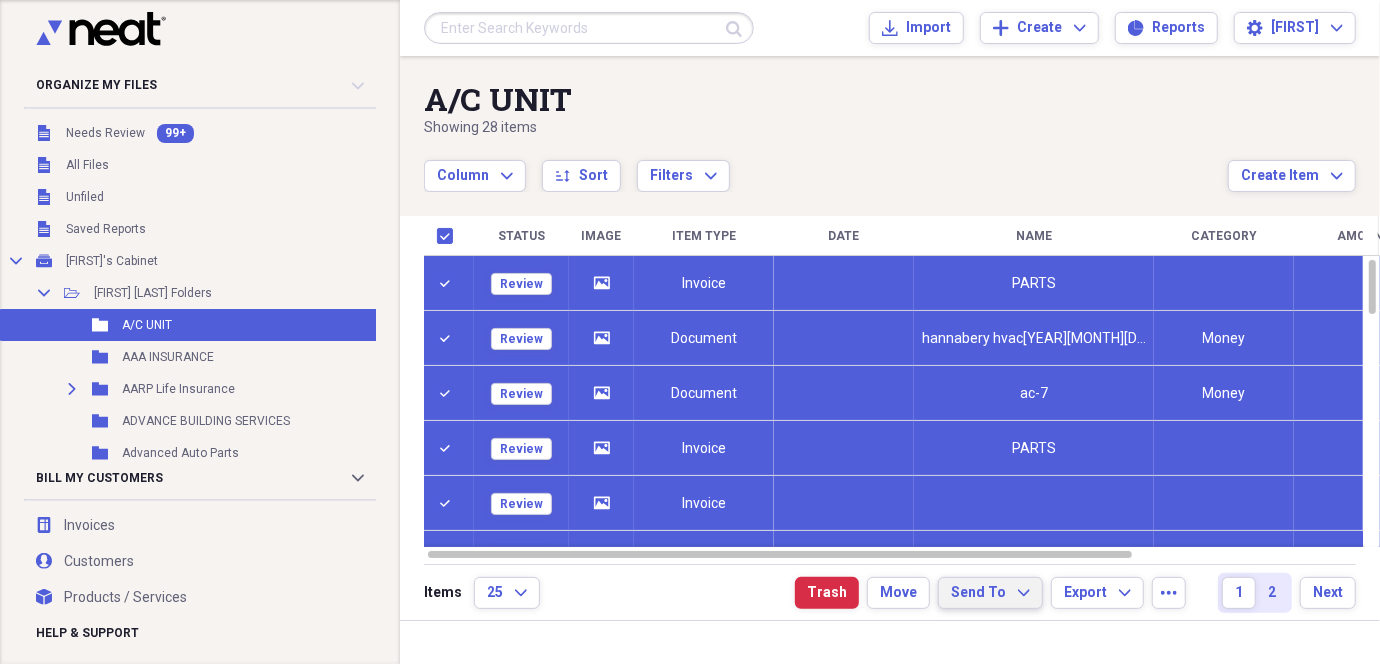 click on "Send To Expand" at bounding box center (990, 593) 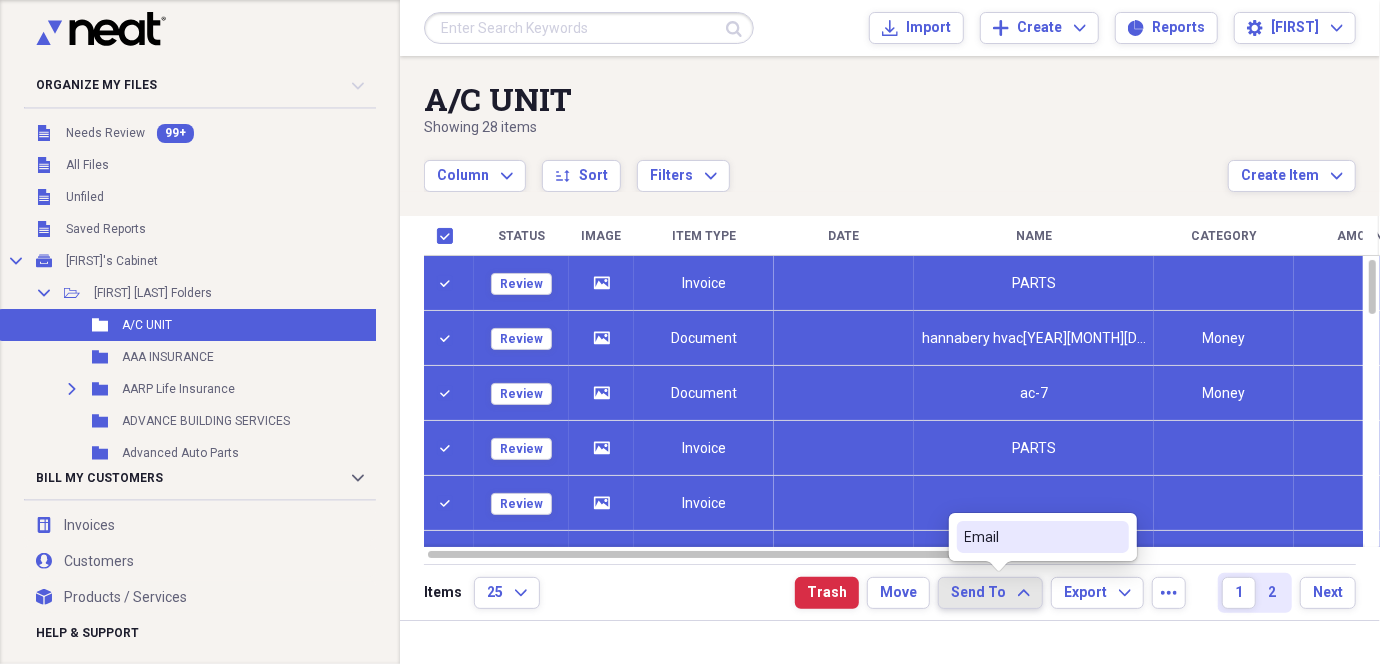 click on "Send To Expand" at bounding box center [990, 593] 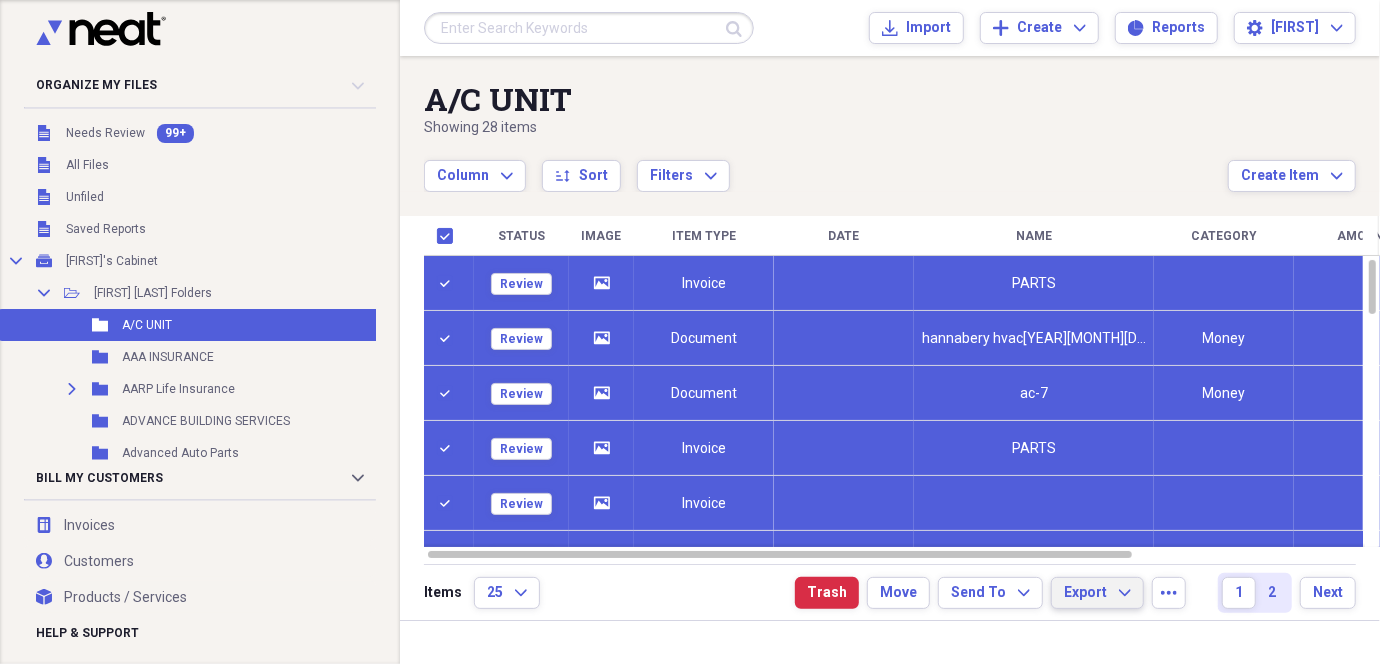 click on "Expand" 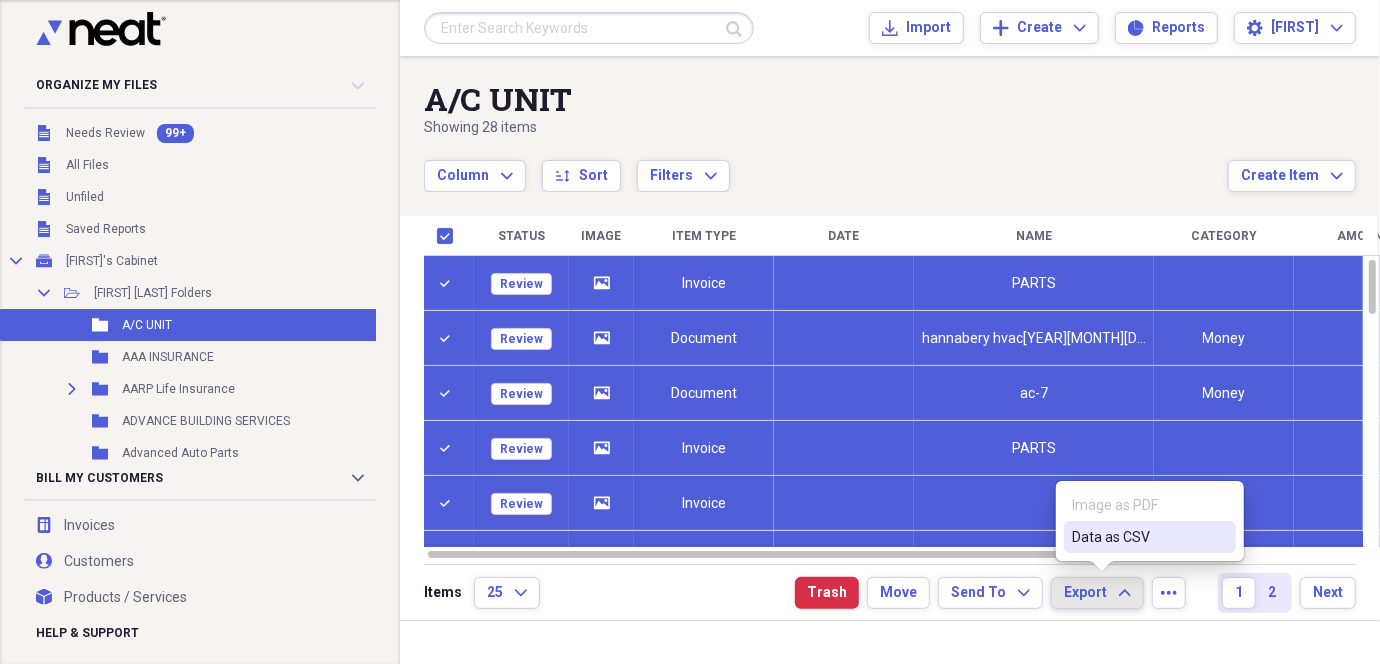 click on "Expand" 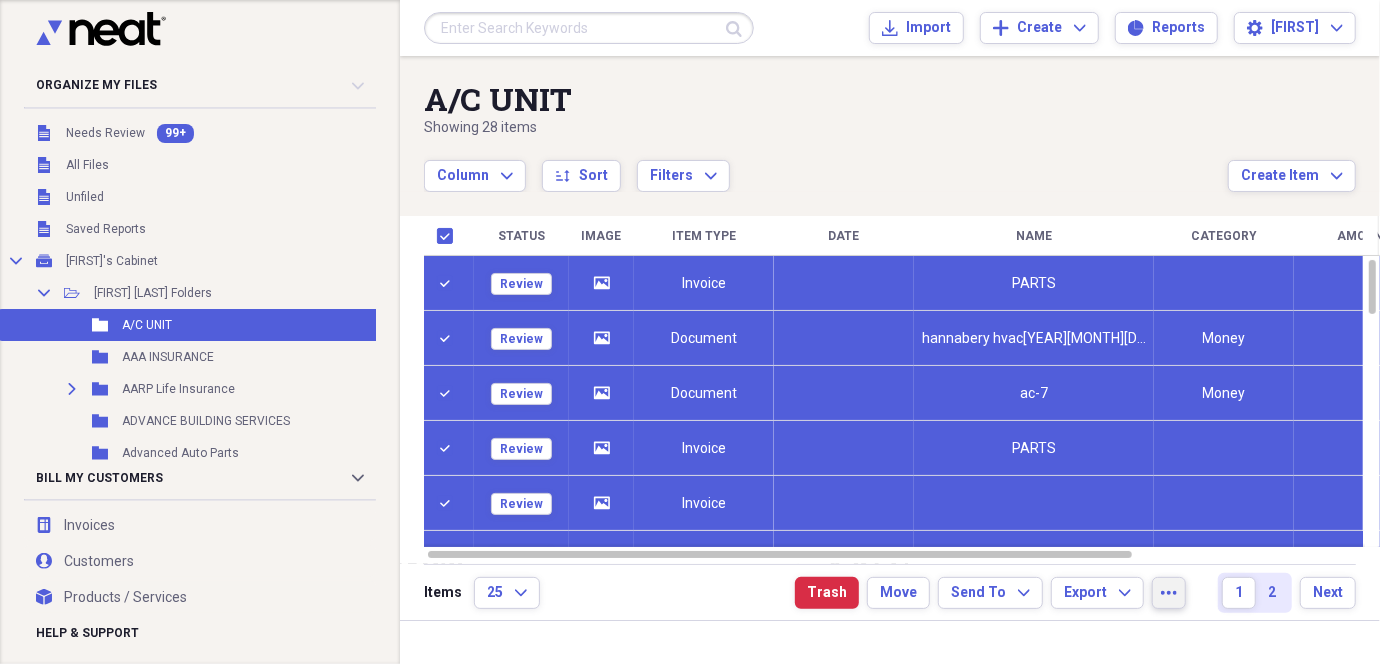click on "more" 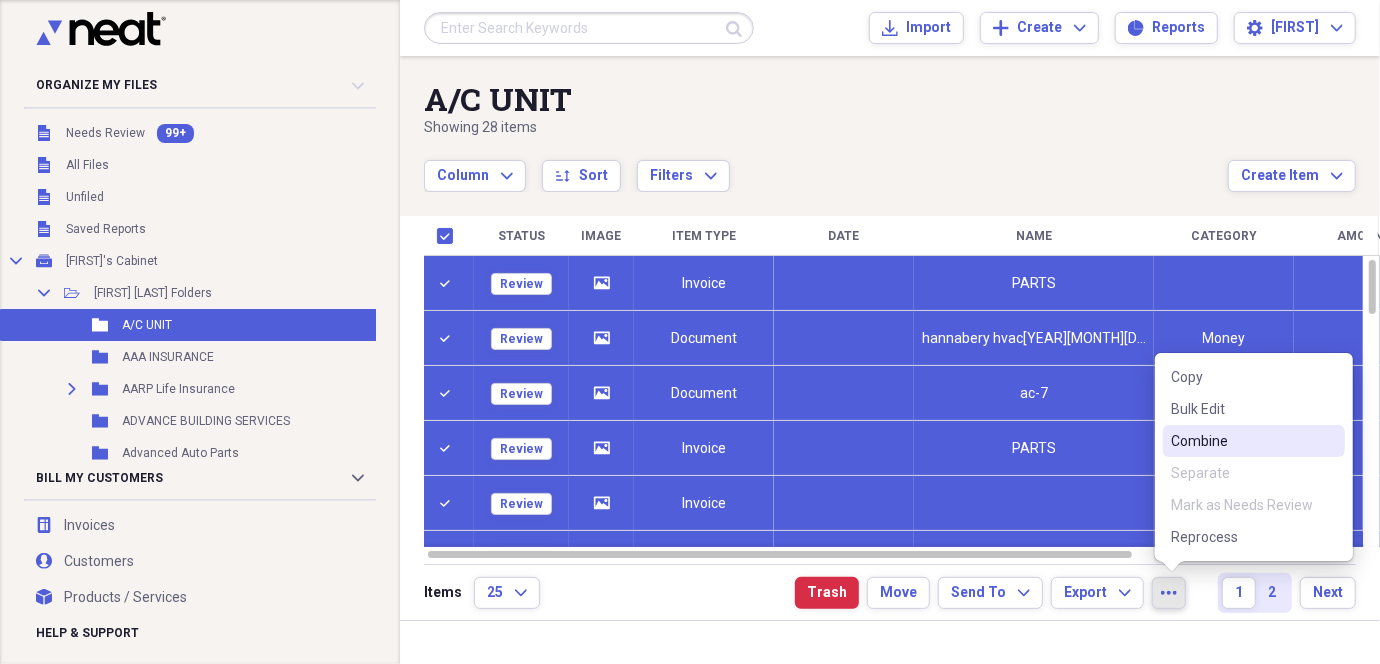 click on "Combine" at bounding box center [1242, 441] 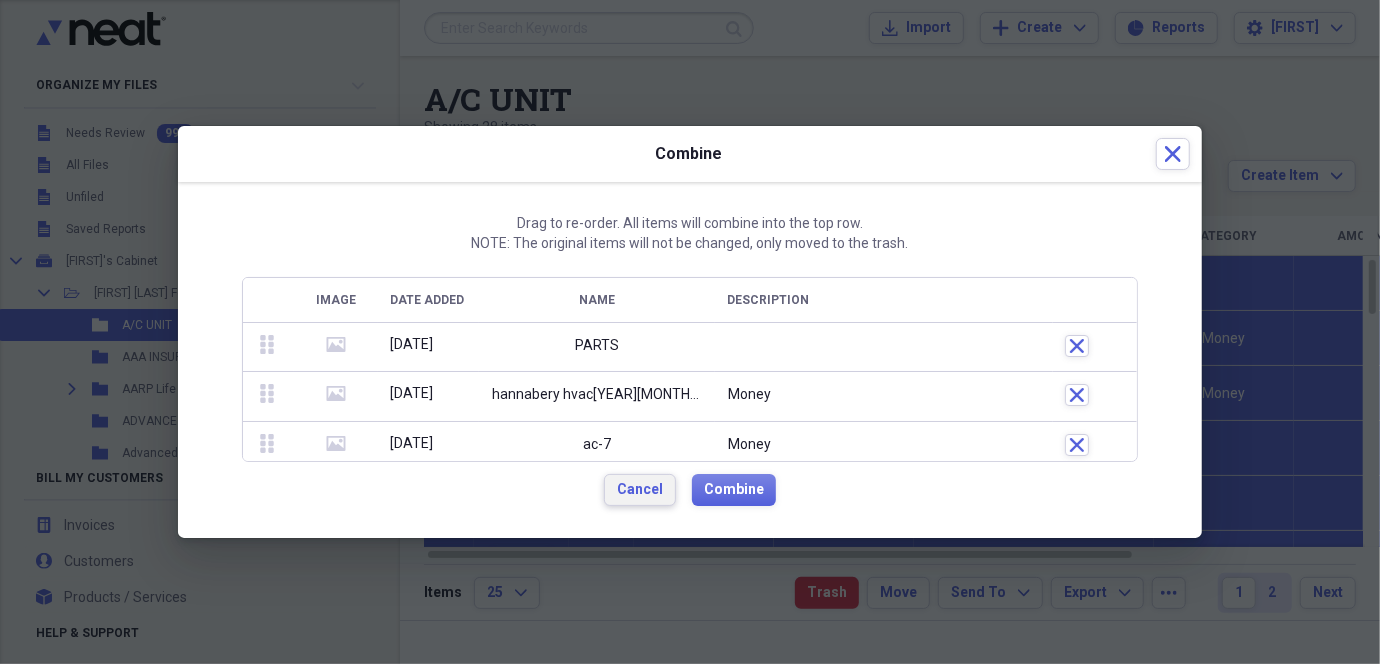 click on "Cancel" at bounding box center (640, 490) 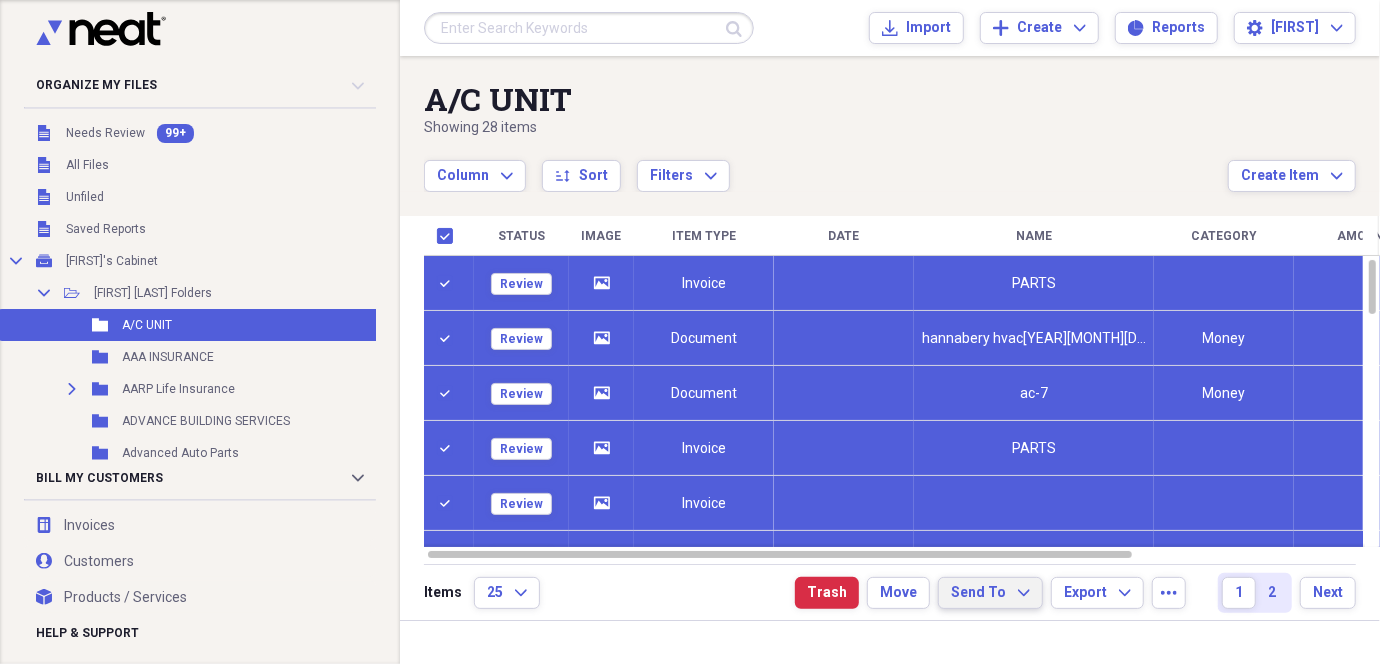 click on "Send To Expand" at bounding box center (990, 593) 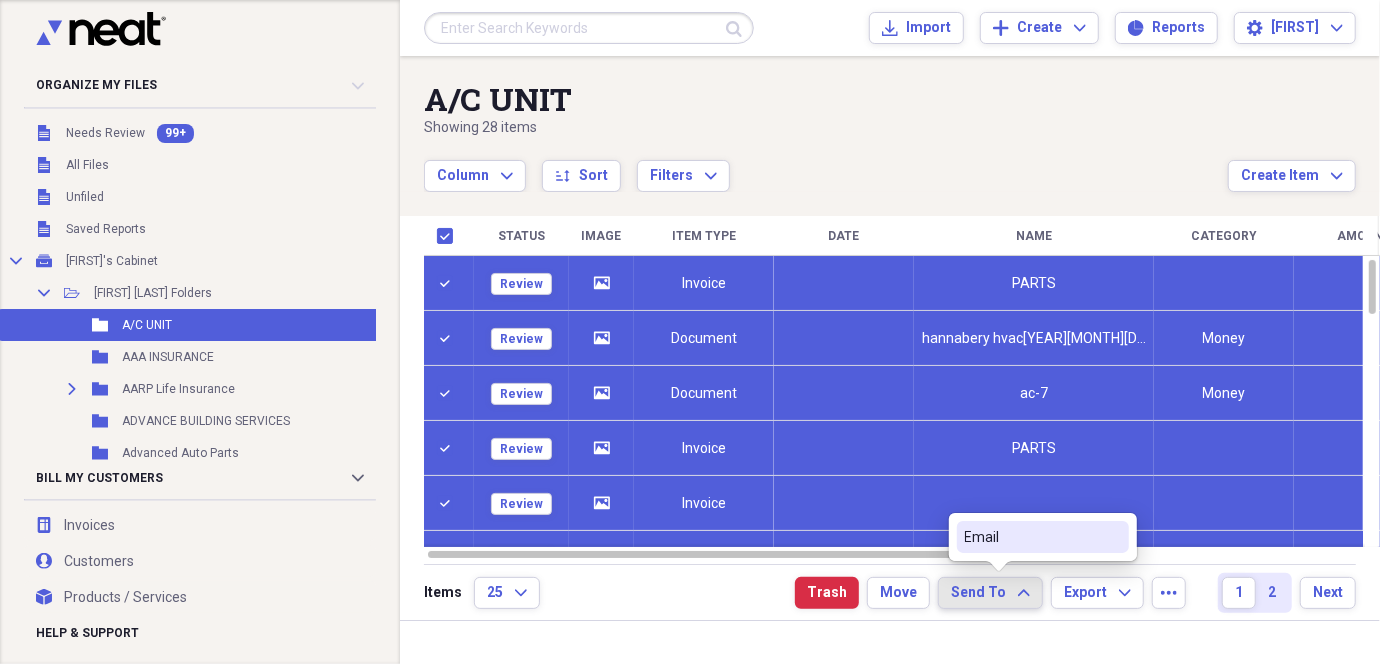 click on "Email" at bounding box center (1031, 537) 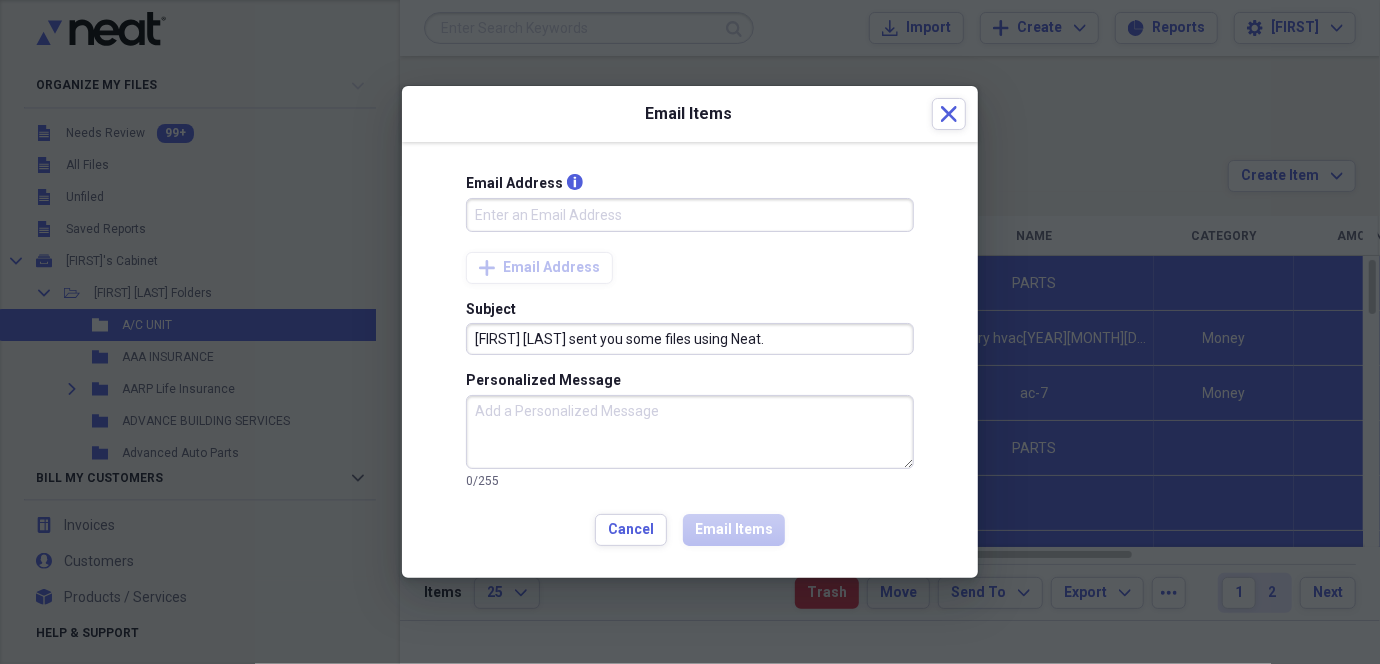 click on "Email Address info" at bounding box center (690, 215) 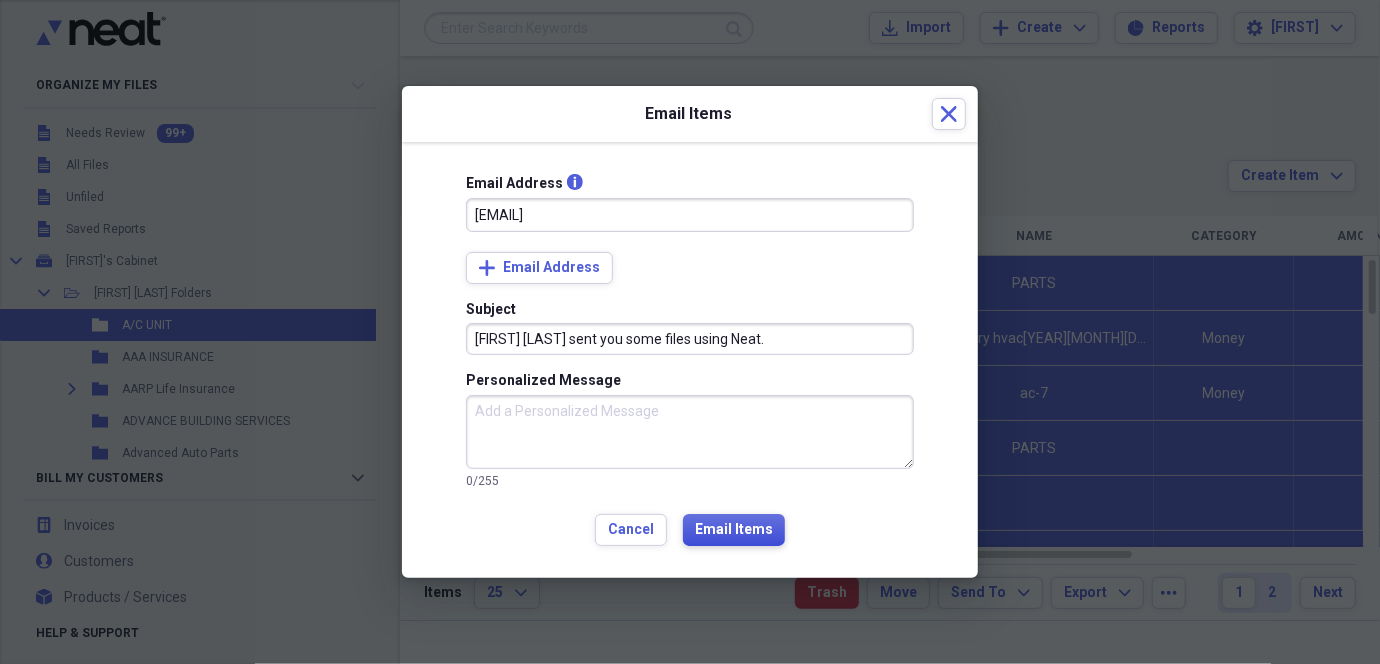 click on "Email Items" at bounding box center [734, 530] 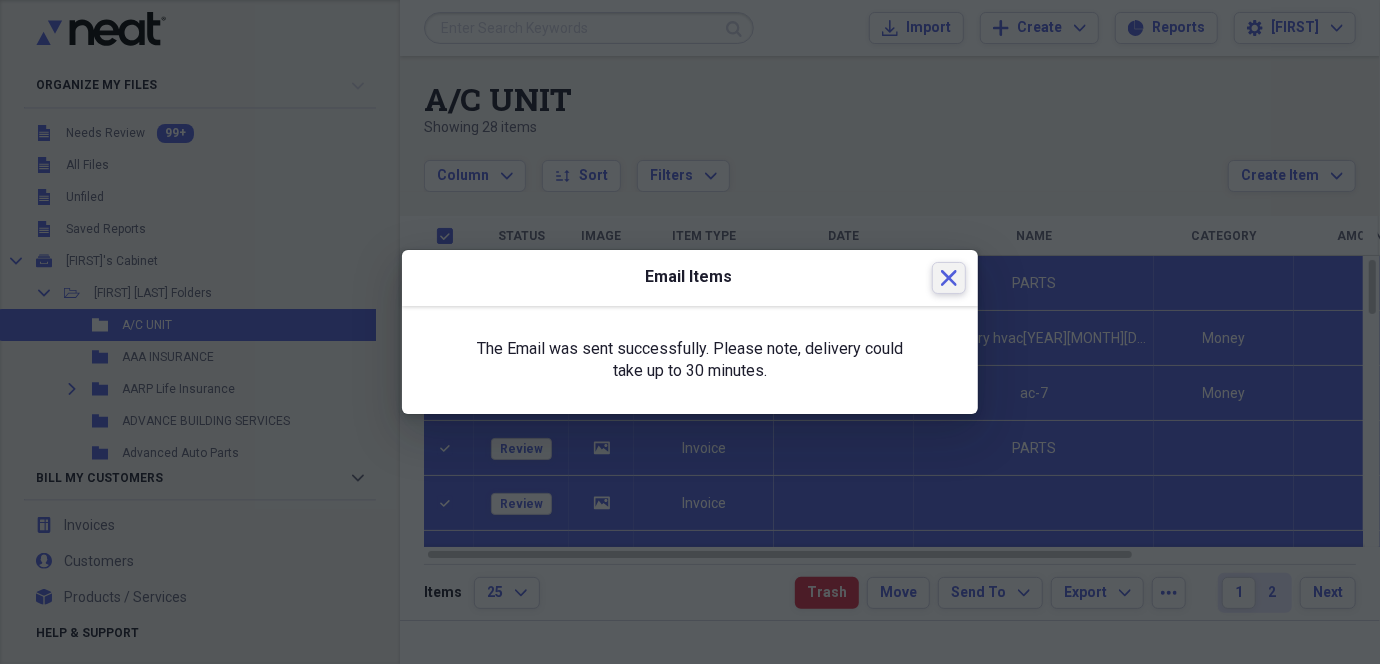 click 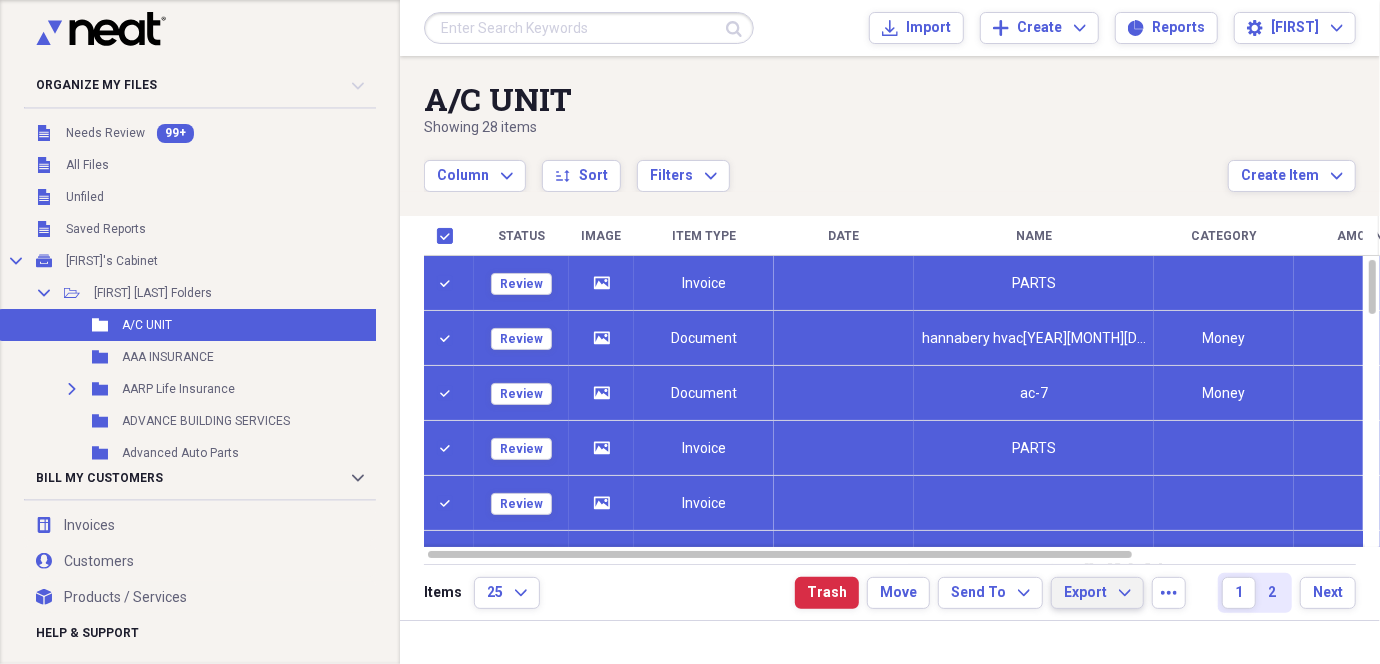 click on "Export Expand" at bounding box center [1097, 593] 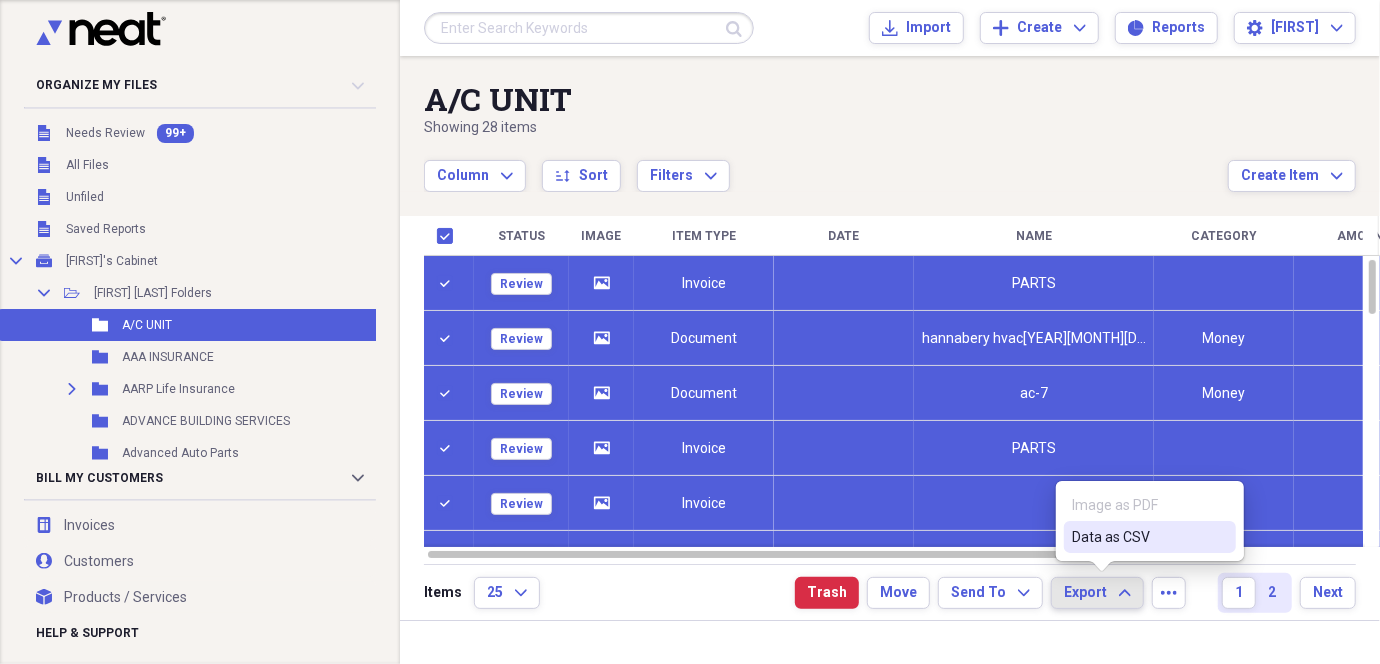 click on "Data as CSV" at bounding box center (1138, 537) 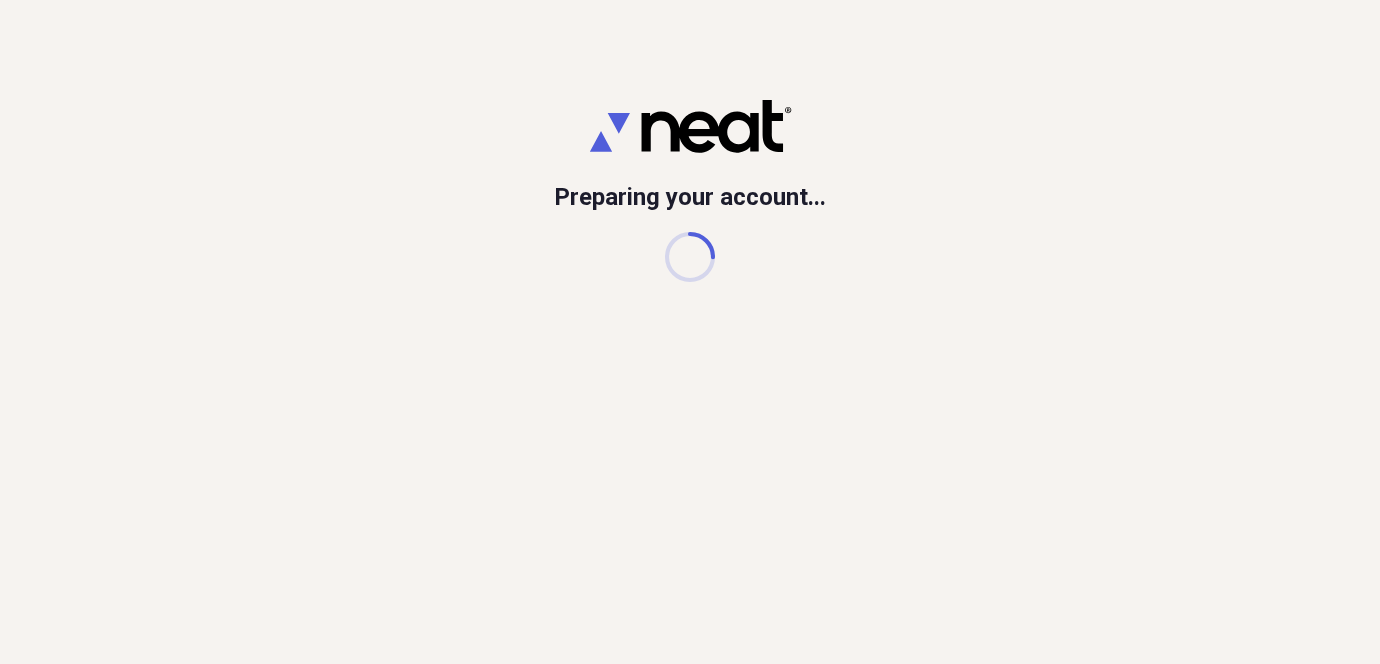 scroll, scrollTop: 0, scrollLeft: 0, axis: both 